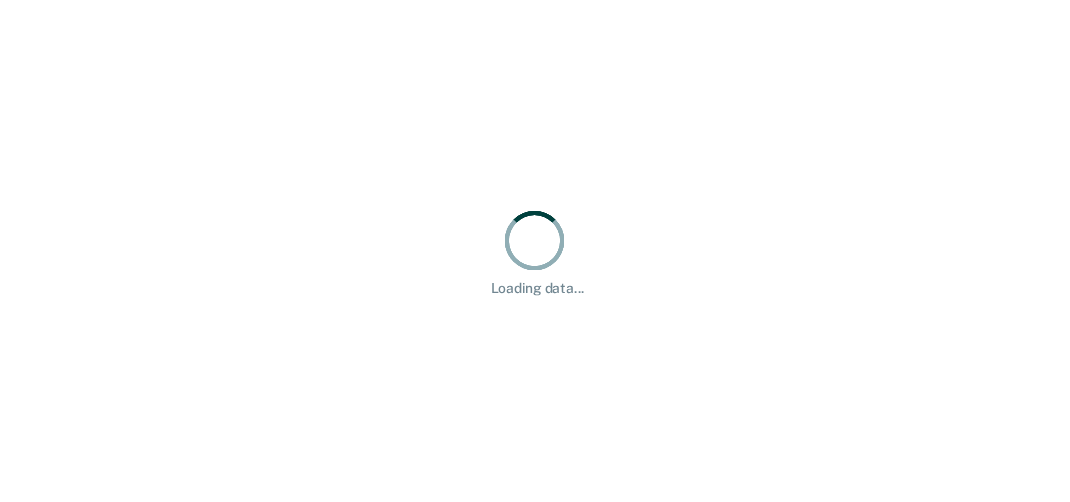 scroll, scrollTop: 0, scrollLeft: 0, axis: both 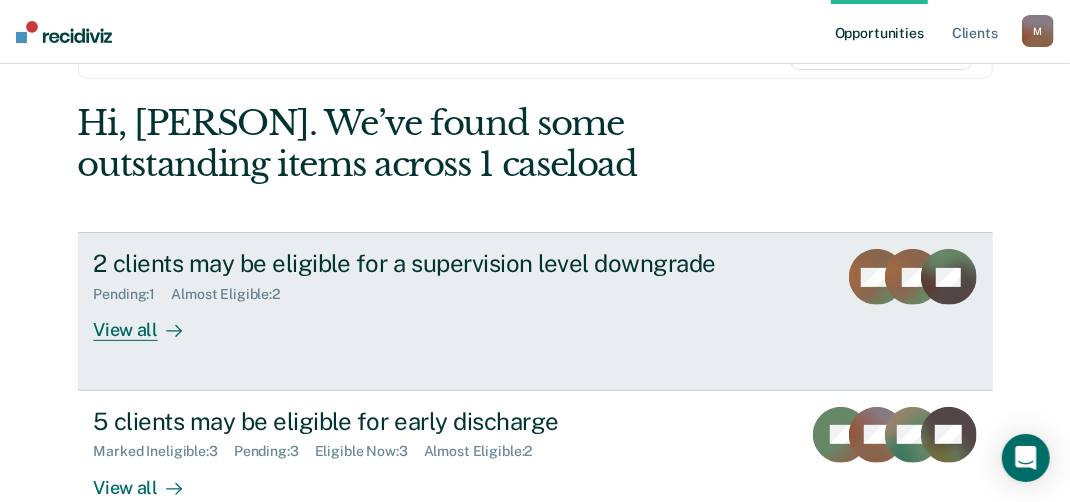 click on "View all" at bounding box center (150, 322) 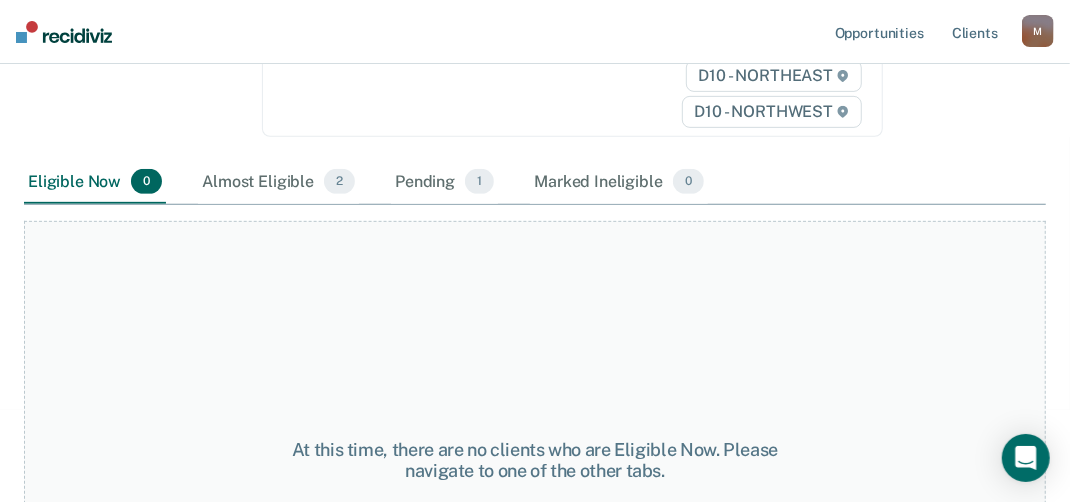 scroll, scrollTop: 400, scrollLeft: 0, axis: vertical 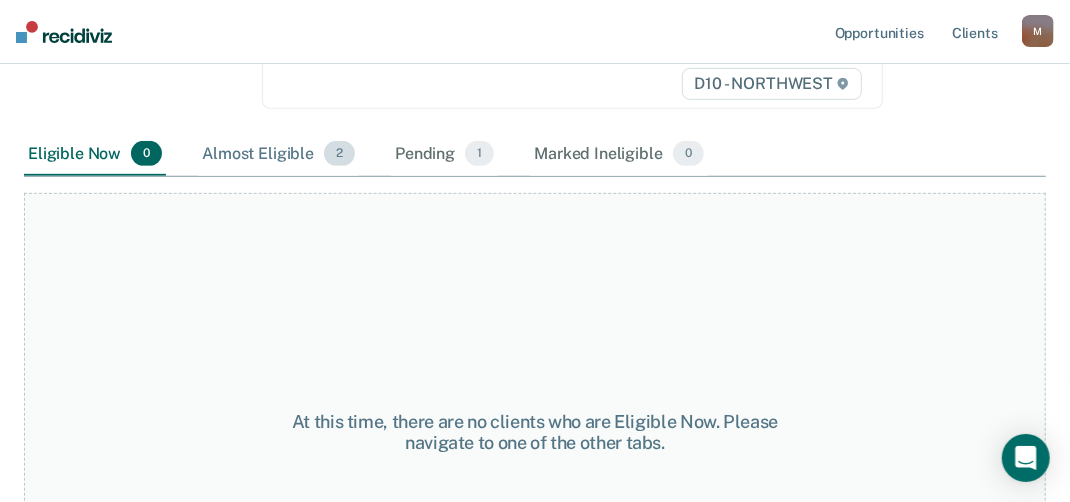 click on "Almost Eligible 2" at bounding box center (278, 155) 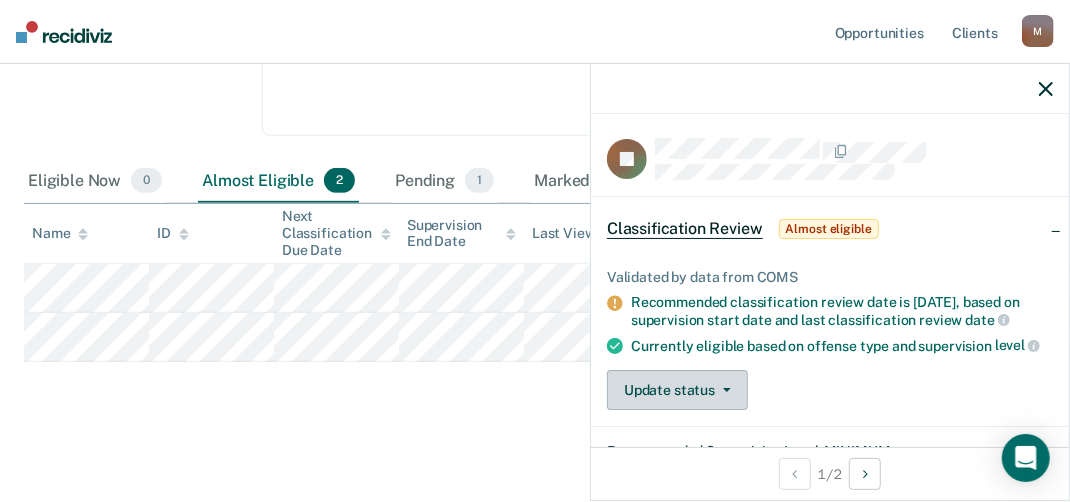 click on "Update status" at bounding box center (677, 390) 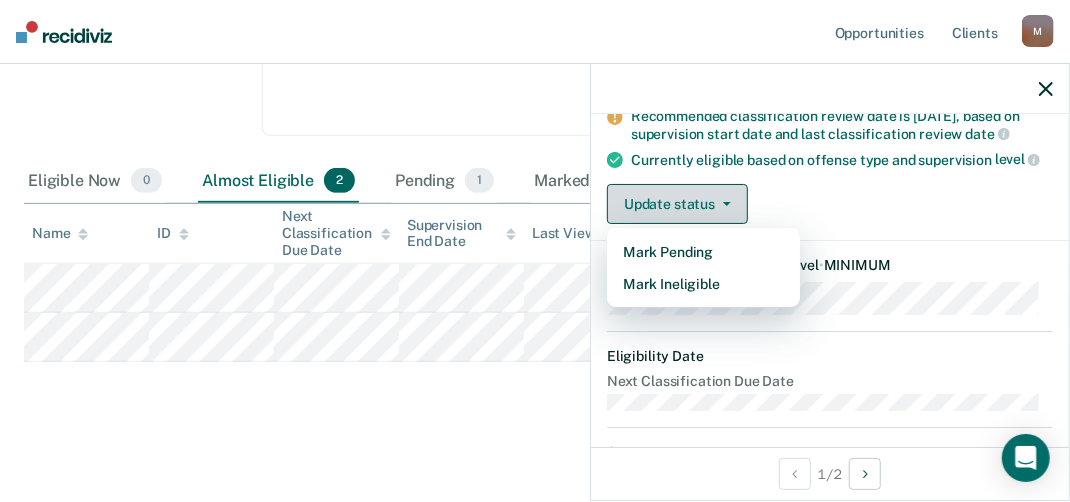 click on "Update status" at bounding box center [677, 204] 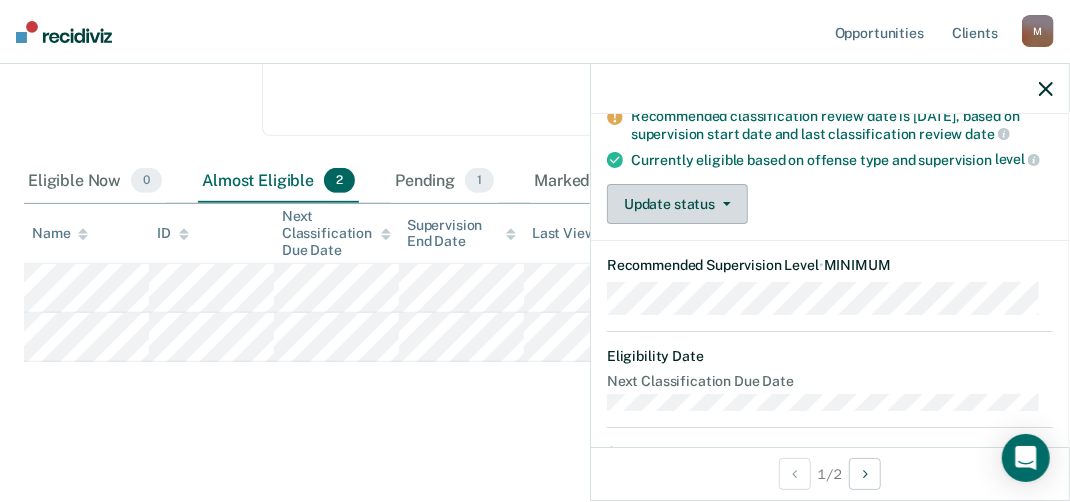 click on "Update status" at bounding box center [677, 204] 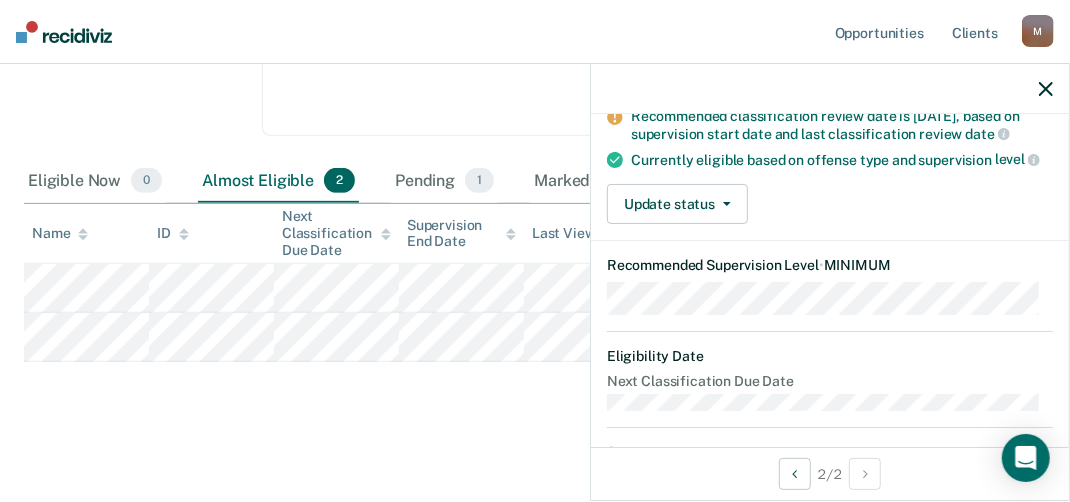 scroll, scrollTop: 73, scrollLeft: 0, axis: vertical 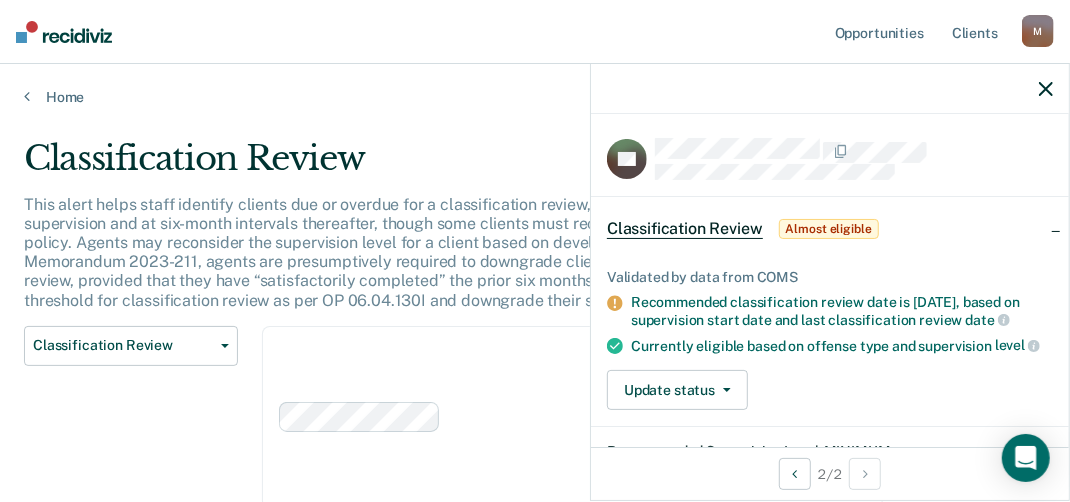click 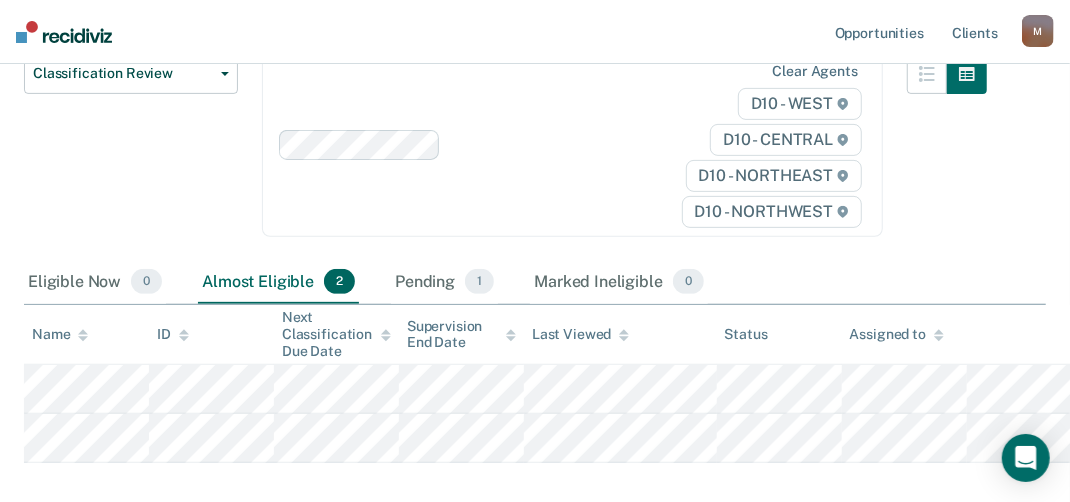 scroll, scrollTop: 300, scrollLeft: 0, axis: vertical 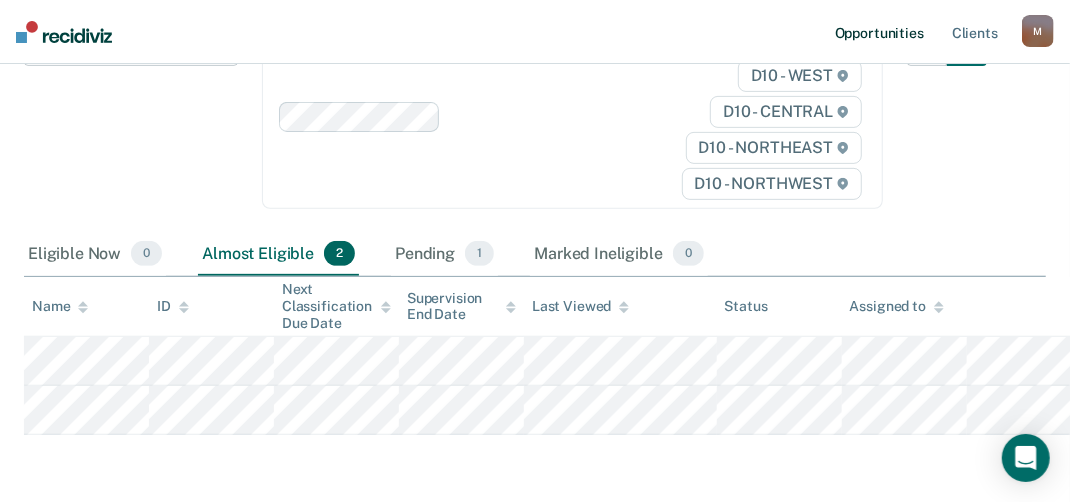 click on "Opportunities" at bounding box center (879, 32) 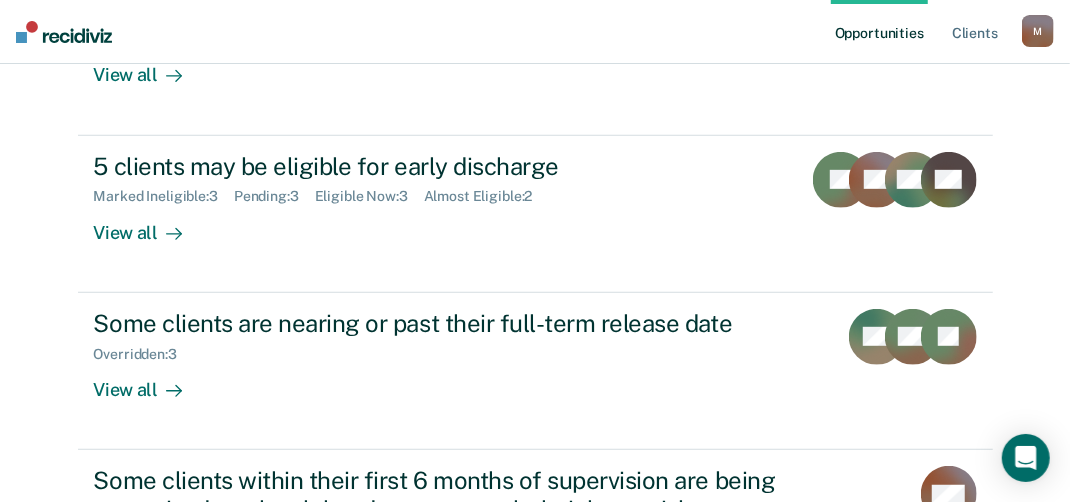scroll, scrollTop: 500, scrollLeft: 0, axis: vertical 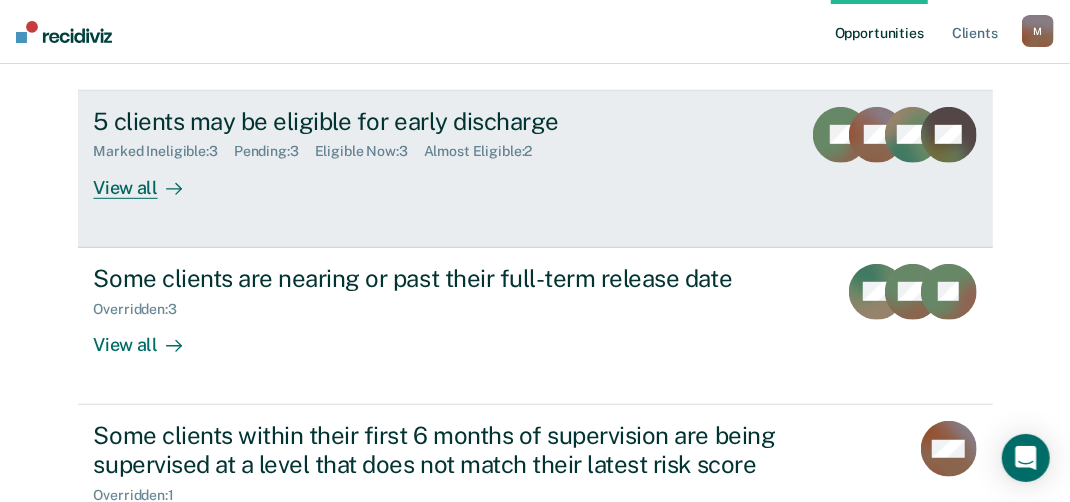 click on "View all" at bounding box center [150, 179] 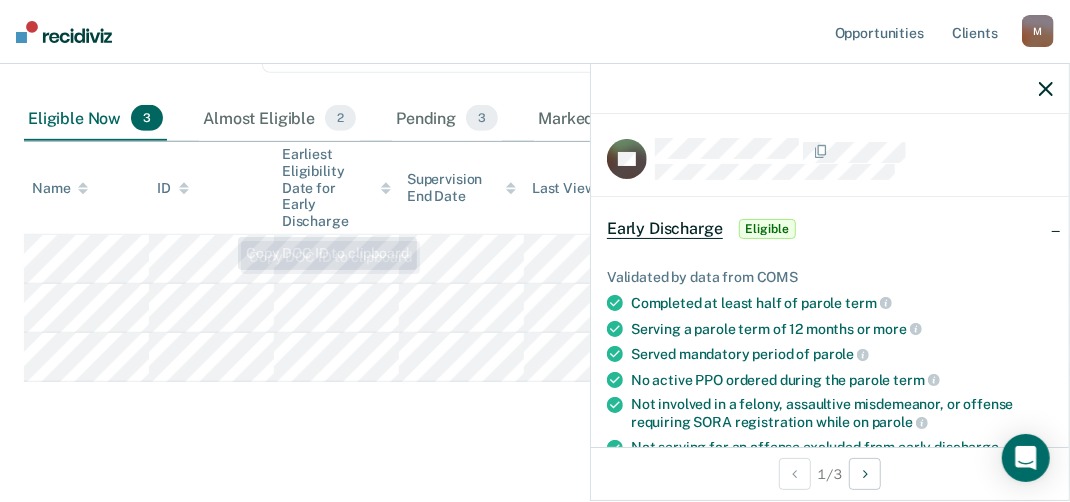 scroll, scrollTop: 420, scrollLeft: 0, axis: vertical 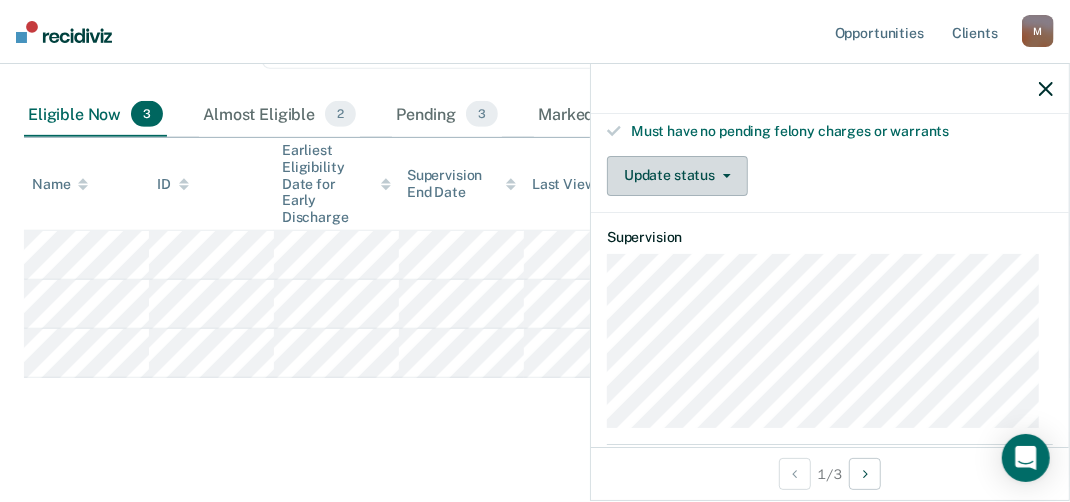 click on "Update status" at bounding box center [677, 176] 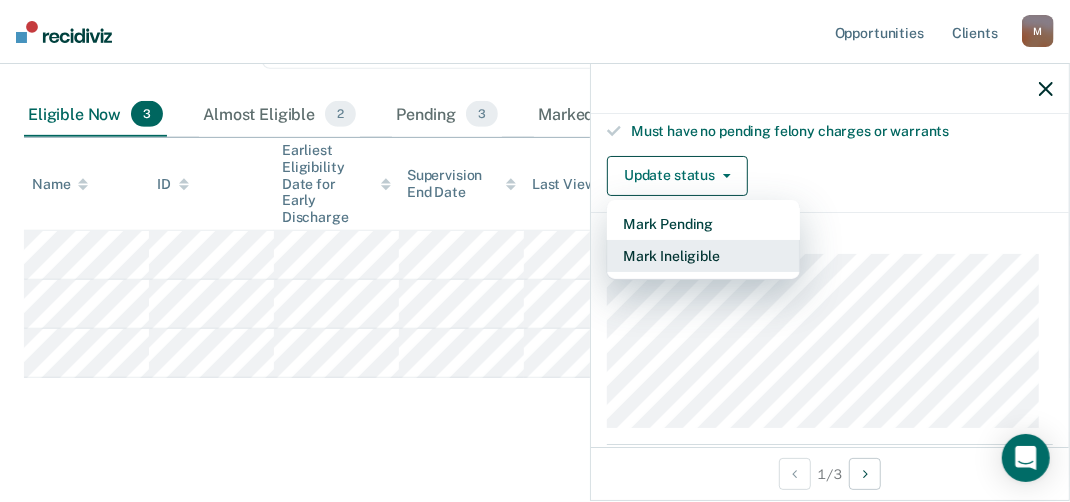 click on "Mark Ineligible" at bounding box center [703, 256] 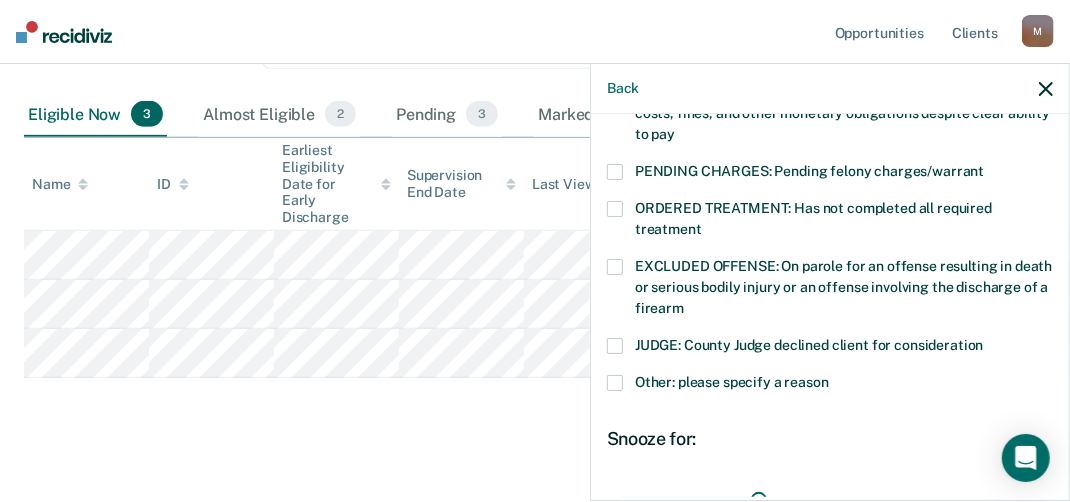click on "EXCLUDED OFFENSE: On parole for an offense resulting in death or serious bodily injury or an offense involving the discharge of a firearm" at bounding box center [830, 290] 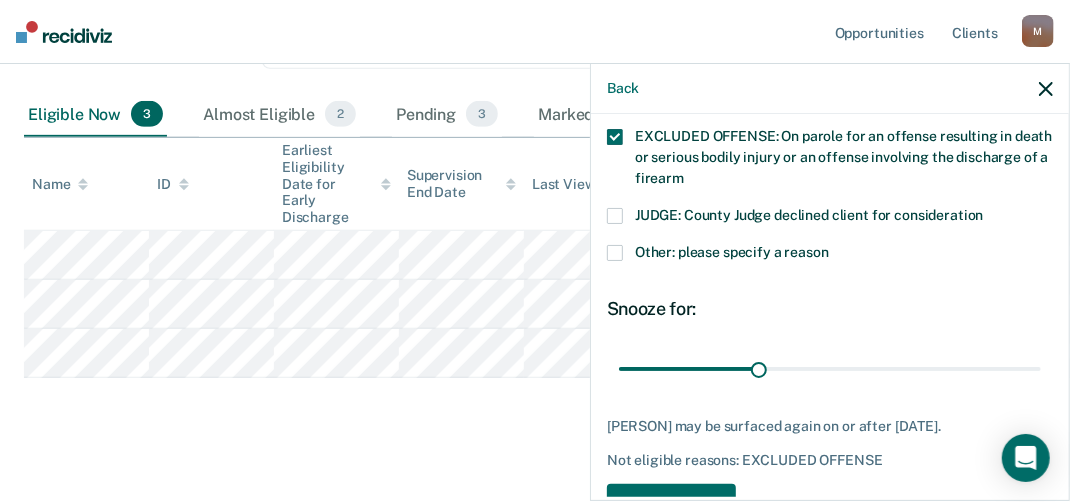 scroll, scrollTop: 812, scrollLeft: 0, axis: vertical 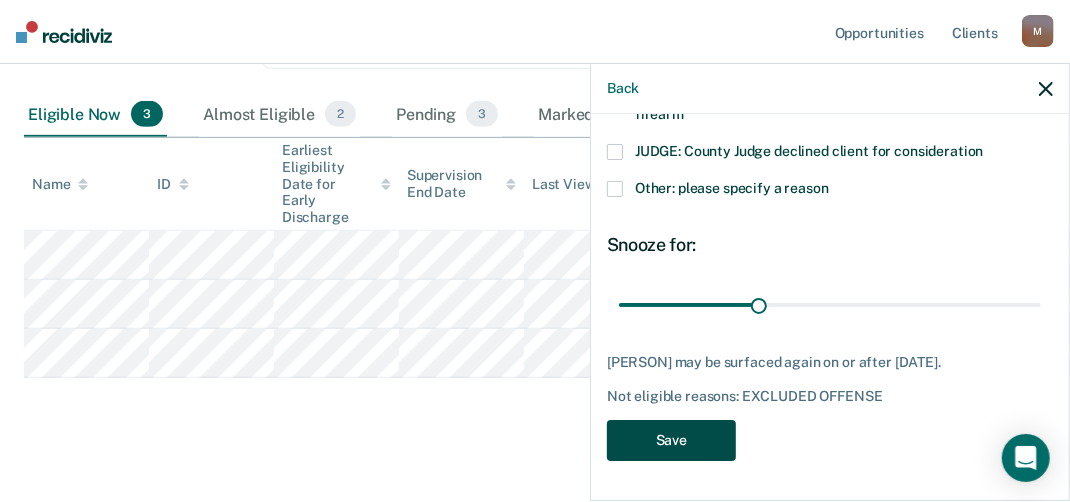 click on "Save" at bounding box center (671, 440) 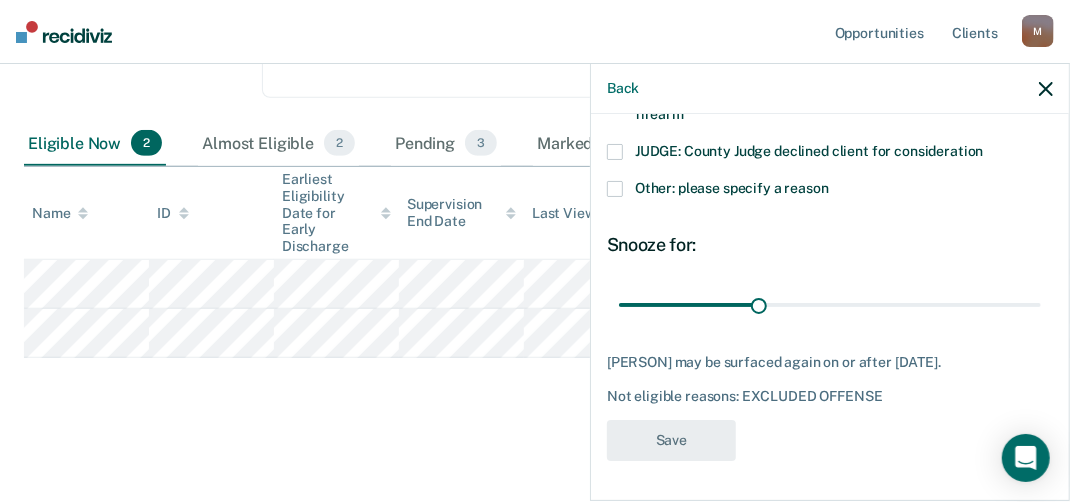 scroll, scrollTop: 371, scrollLeft: 0, axis: vertical 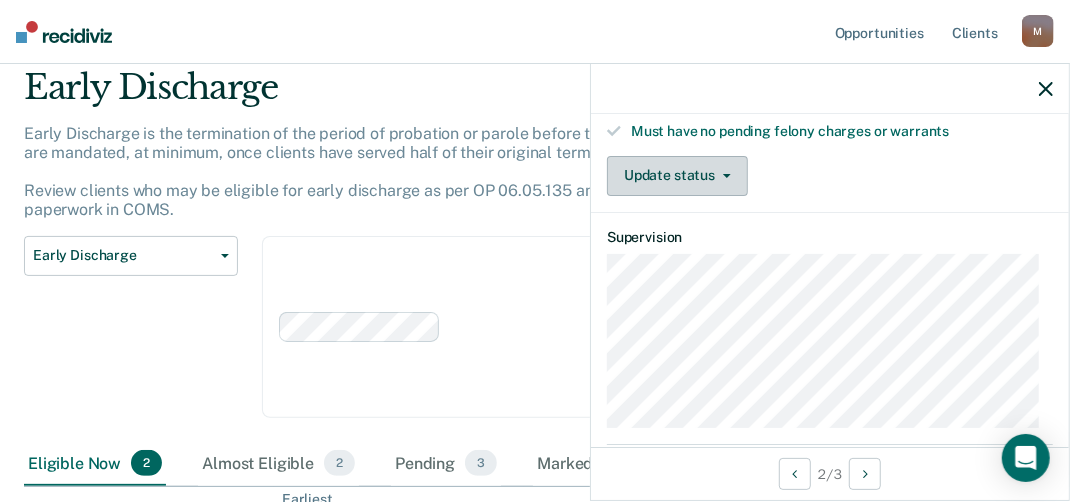 click on "Update status" at bounding box center [677, 176] 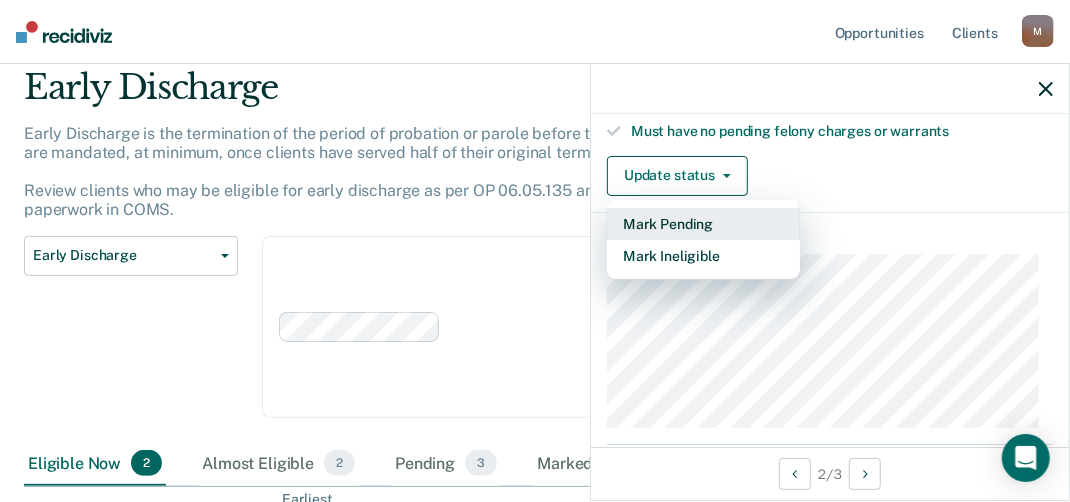 click on "Mark Pending" at bounding box center (703, 224) 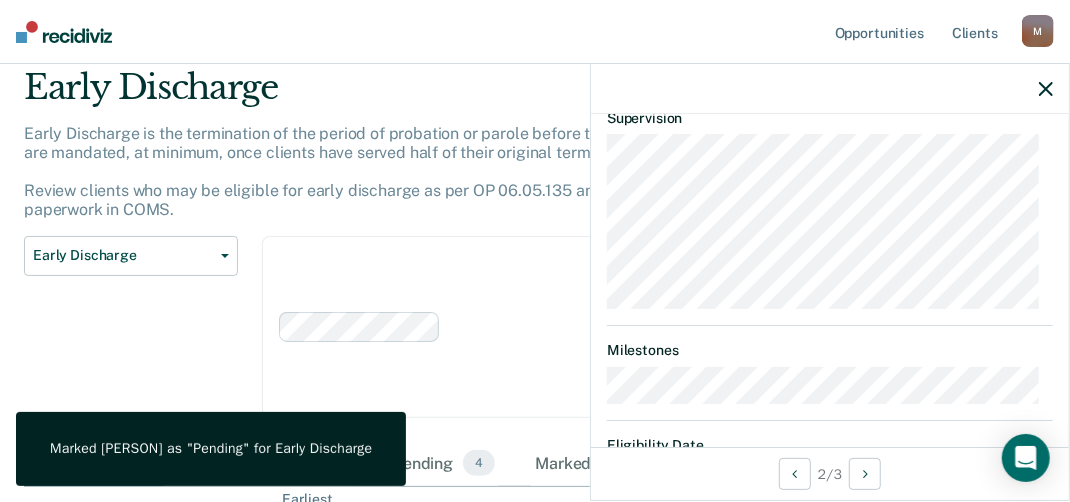 scroll, scrollTop: 882, scrollLeft: 0, axis: vertical 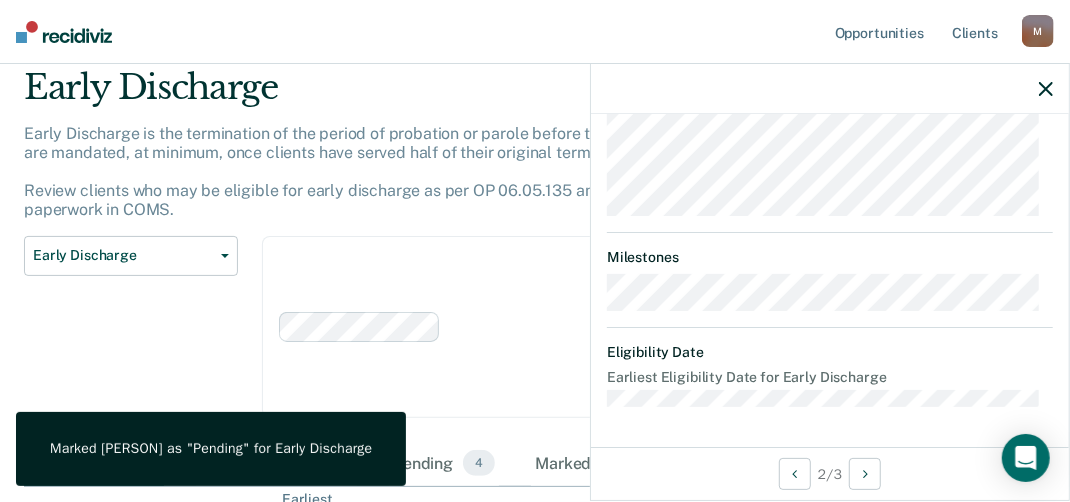 click on "Early Discharge Classification Review Early Discharge Minimum Telephone Reporting Overdue for Discharge Supervision Level Mismatch" at bounding box center (131, 339) 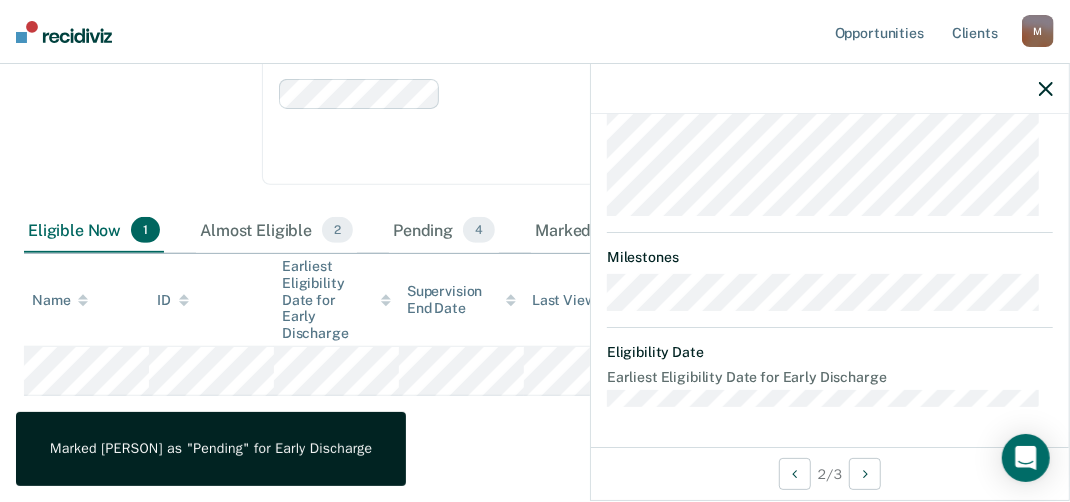 scroll, scrollTop: 322, scrollLeft: 0, axis: vertical 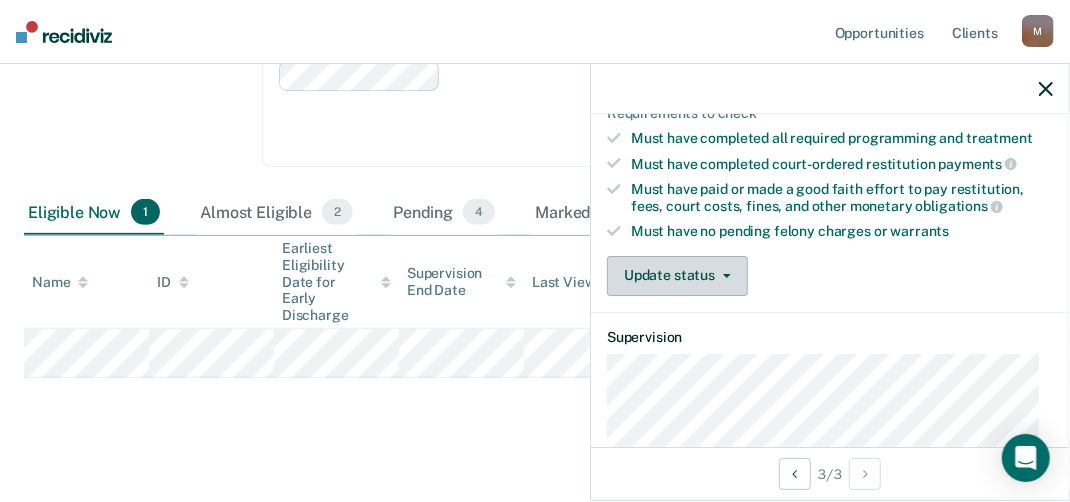 click on "Update status" at bounding box center [677, 276] 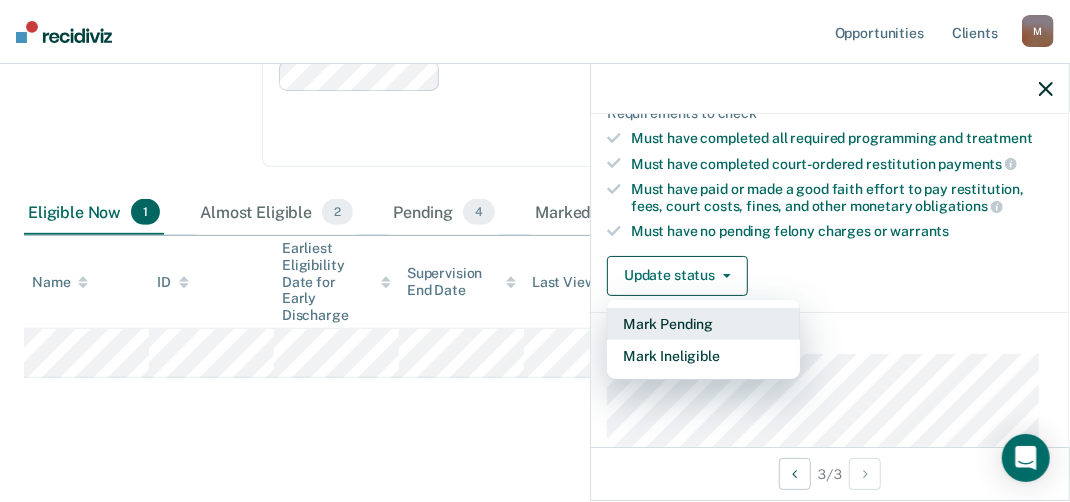 click on "Mark Pending" at bounding box center [703, 324] 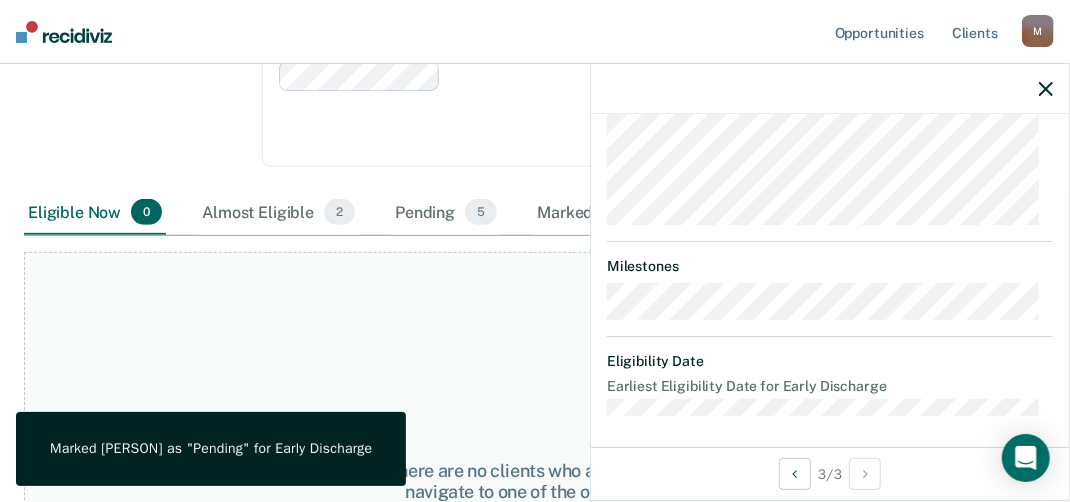 scroll, scrollTop: 882, scrollLeft: 0, axis: vertical 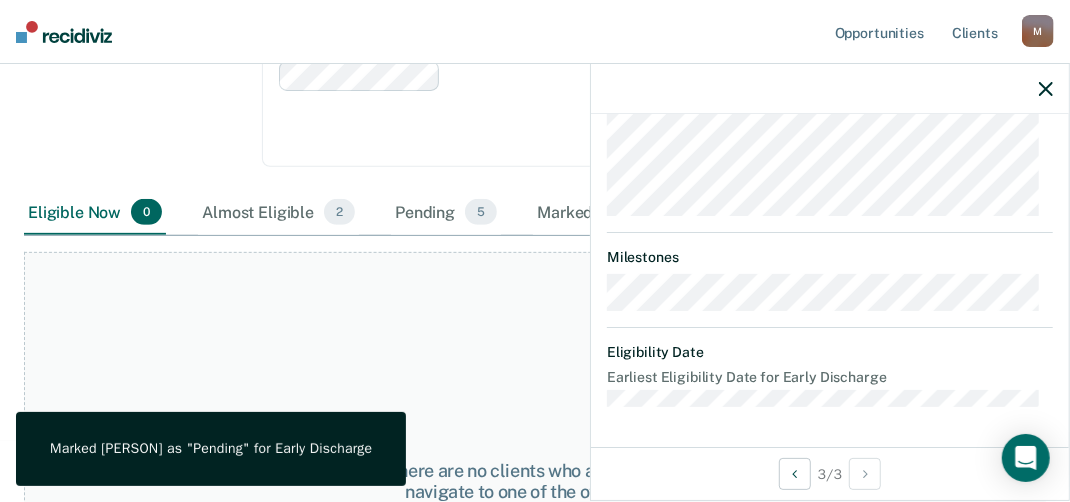 click on "At this time, there are no clients who are Eligible Now. Please navigate to one of the other tabs." at bounding box center (535, 481) 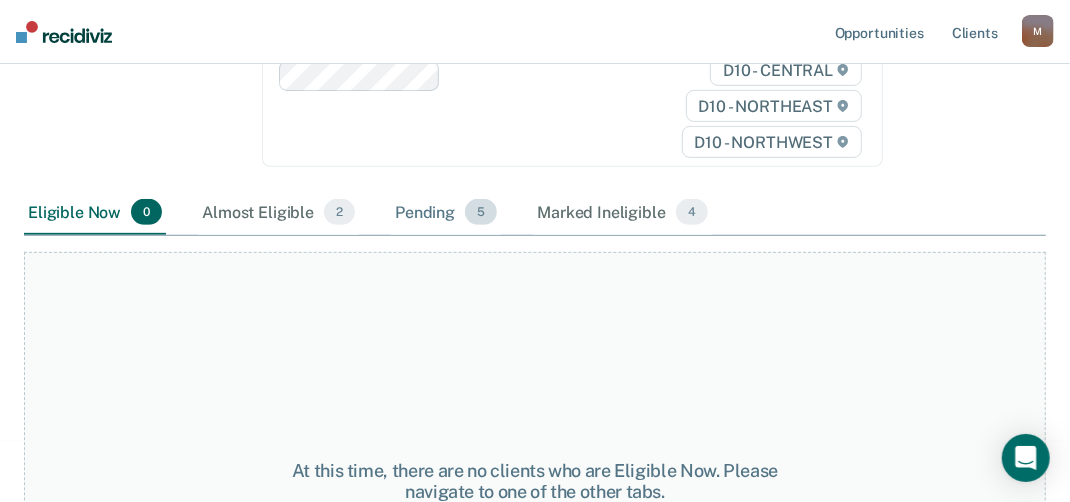 click on "5" at bounding box center (481, 212) 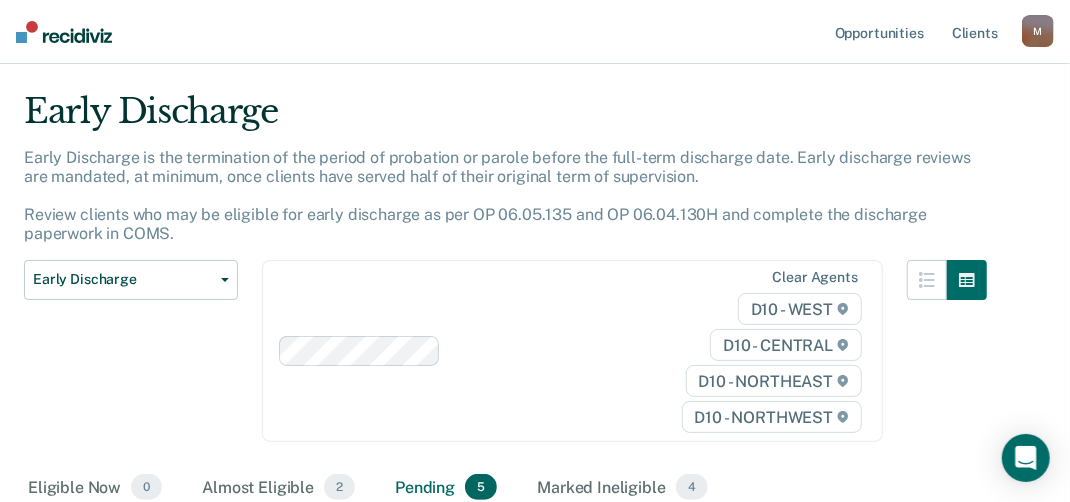 scroll, scrollTop: 0, scrollLeft: 0, axis: both 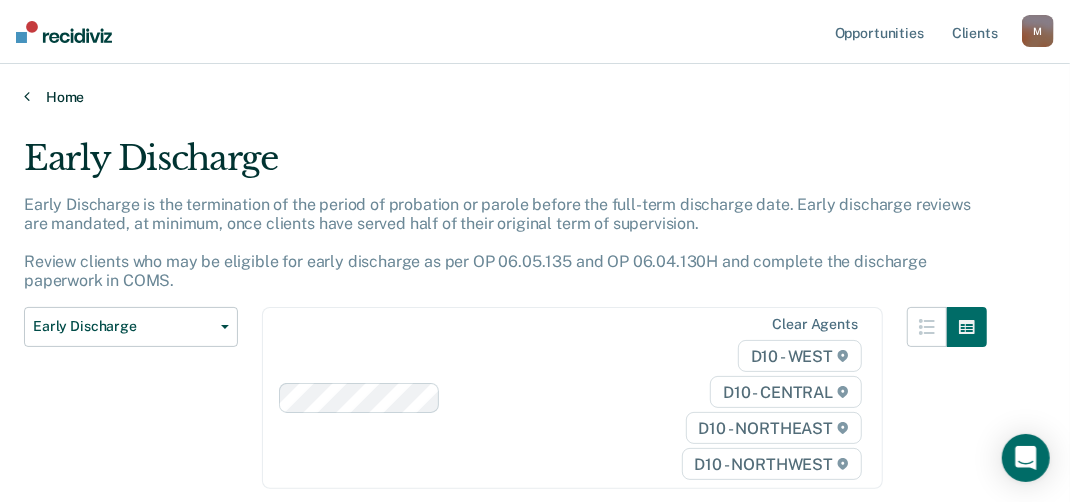 click on "Home" at bounding box center [535, 97] 